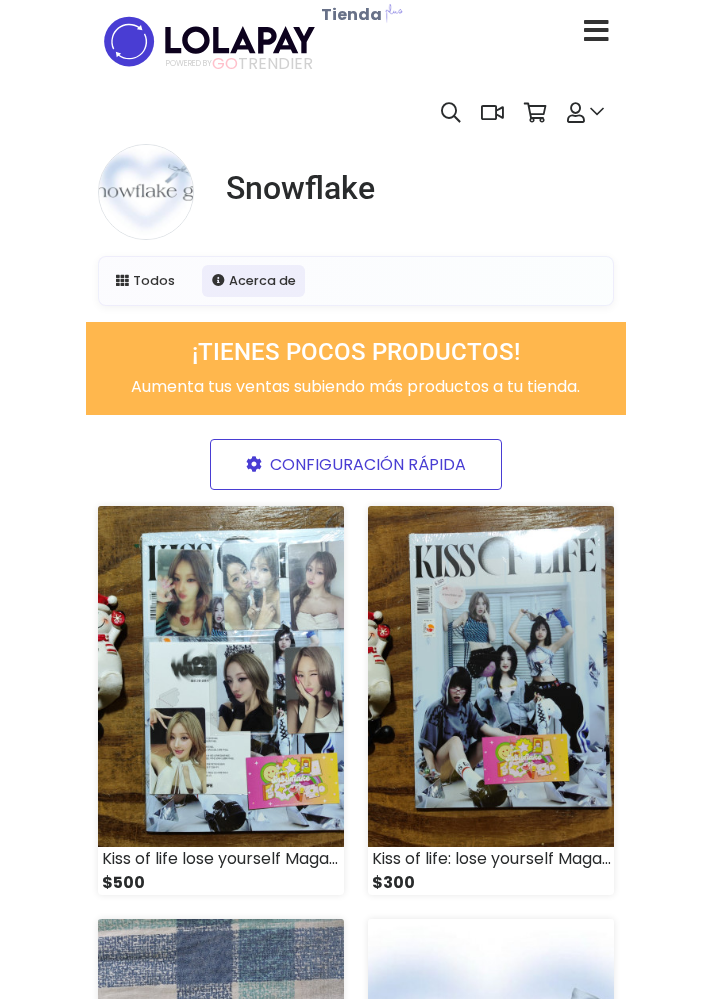 scroll, scrollTop: 0, scrollLeft: 0, axis: both 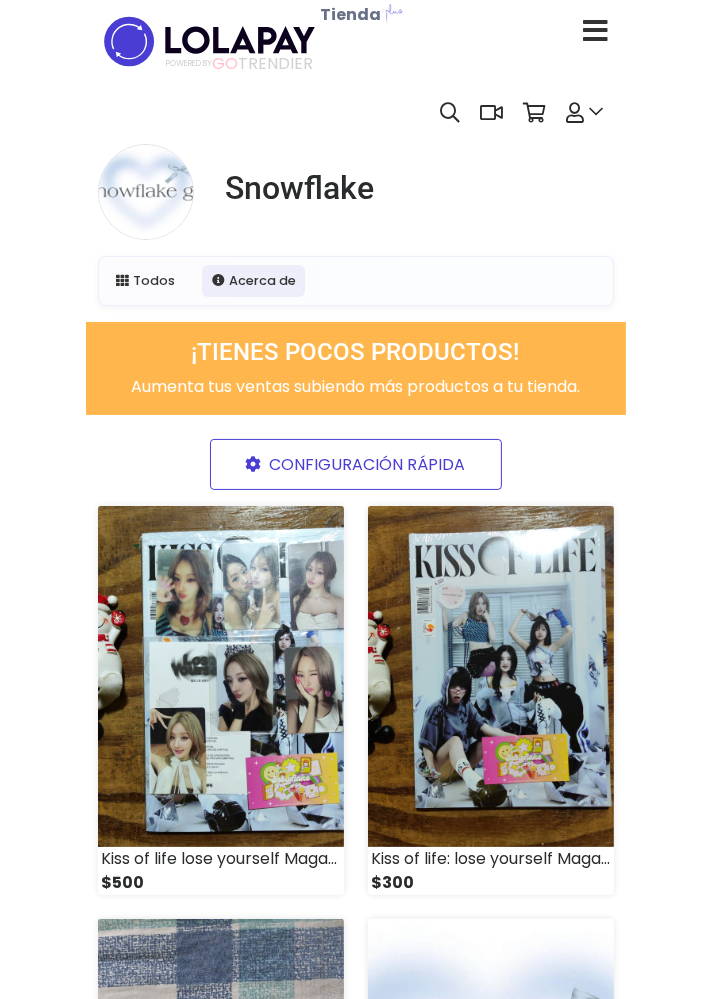 click at bounding box center (596, 30) 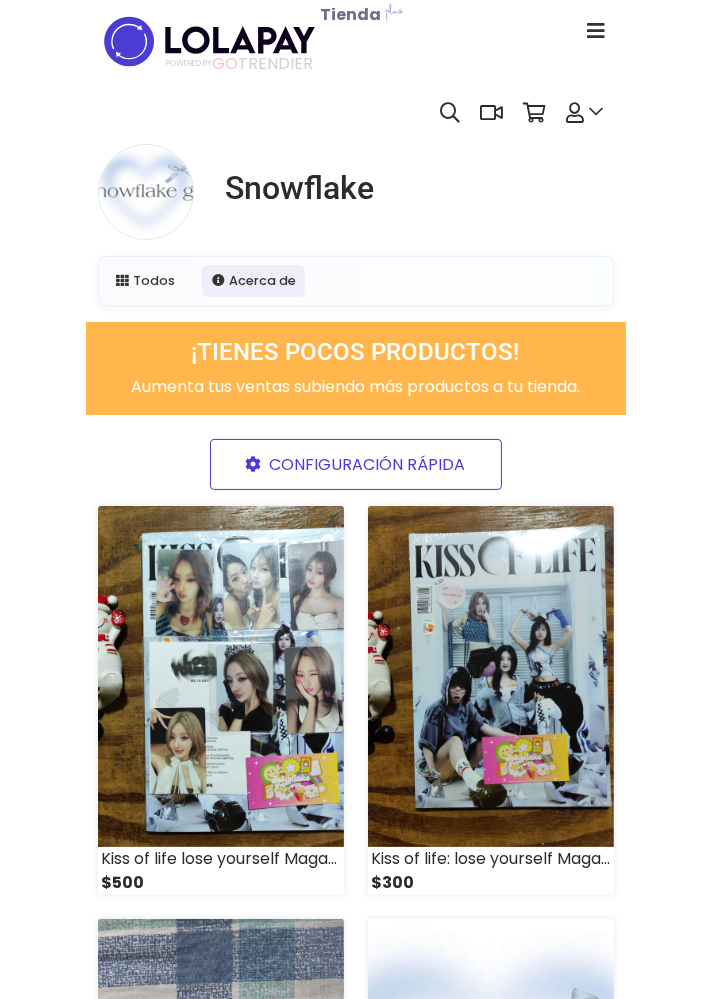 click at bounding box center (596, 31) 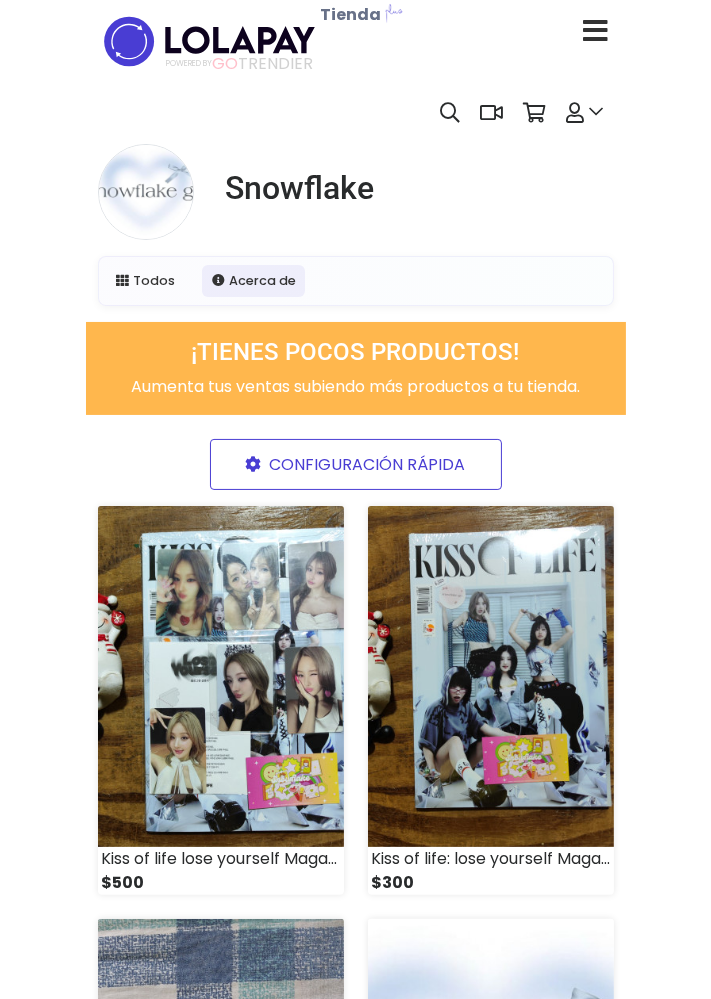 click at bounding box center [596, 31] 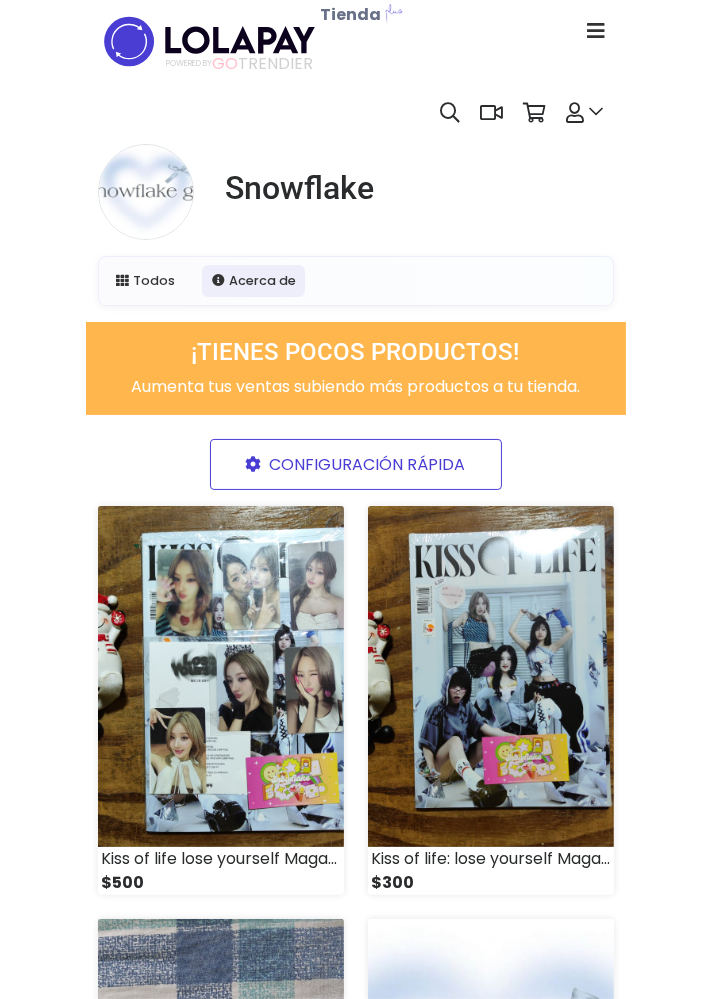 click at bounding box center (209, 41) 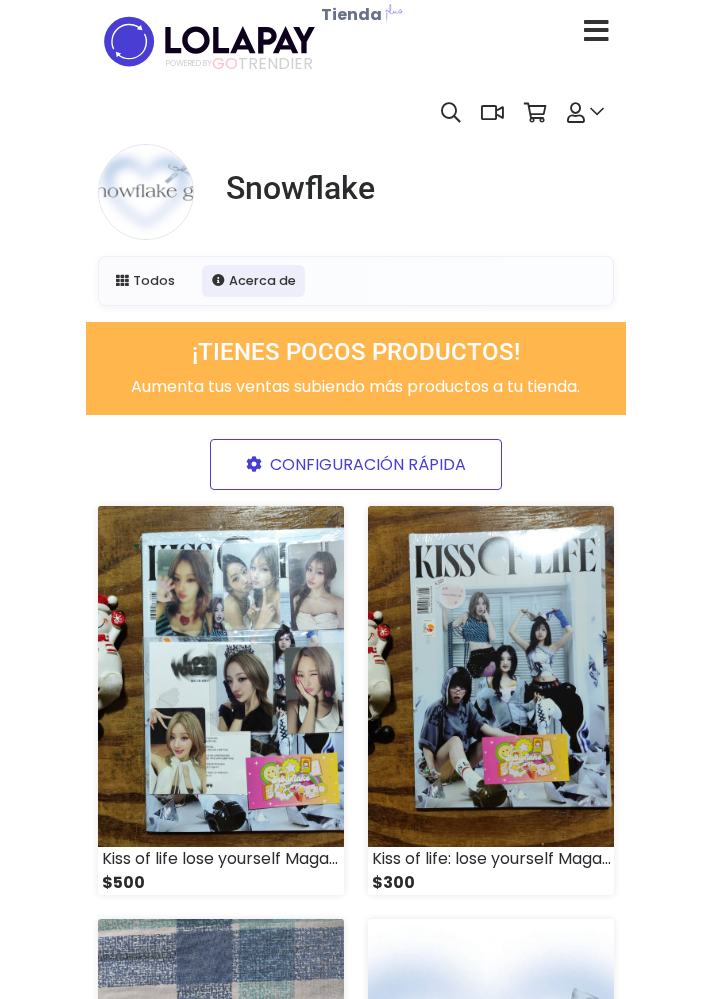 scroll, scrollTop: 0, scrollLeft: 0, axis: both 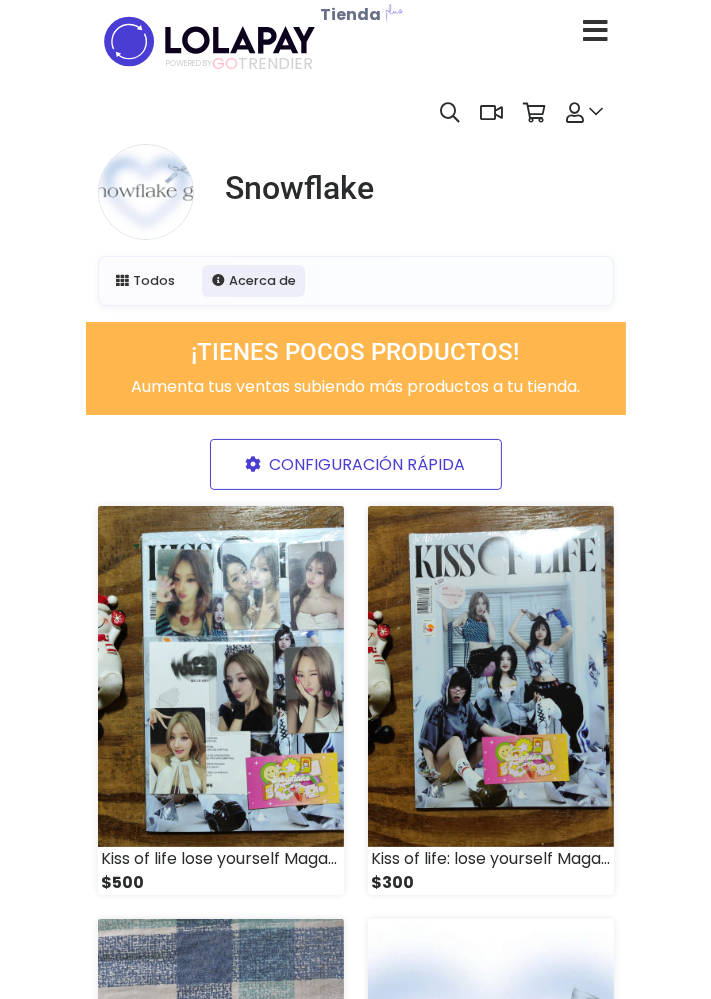 click at bounding box center (596, 31) 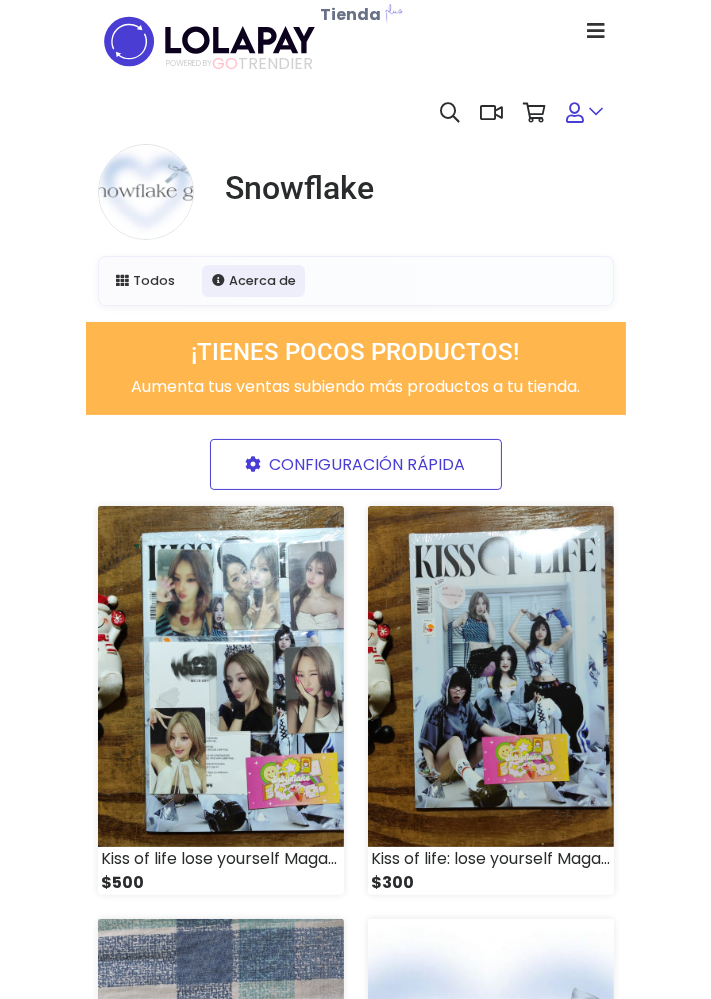 click at bounding box center [576, 113] 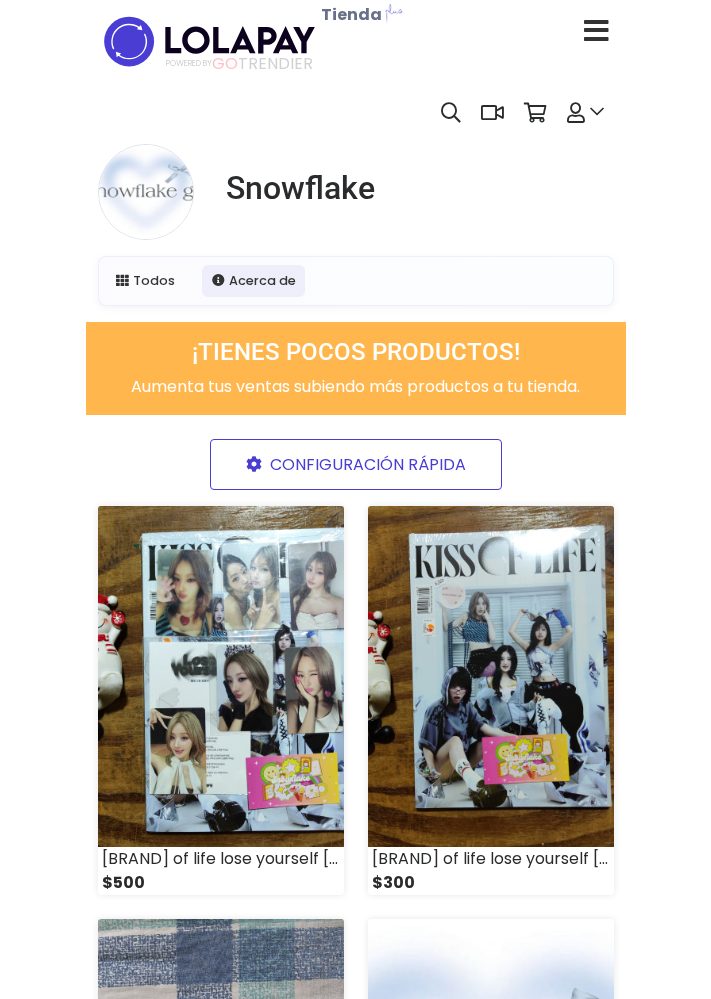 scroll, scrollTop: 0, scrollLeft: 0, axis: both 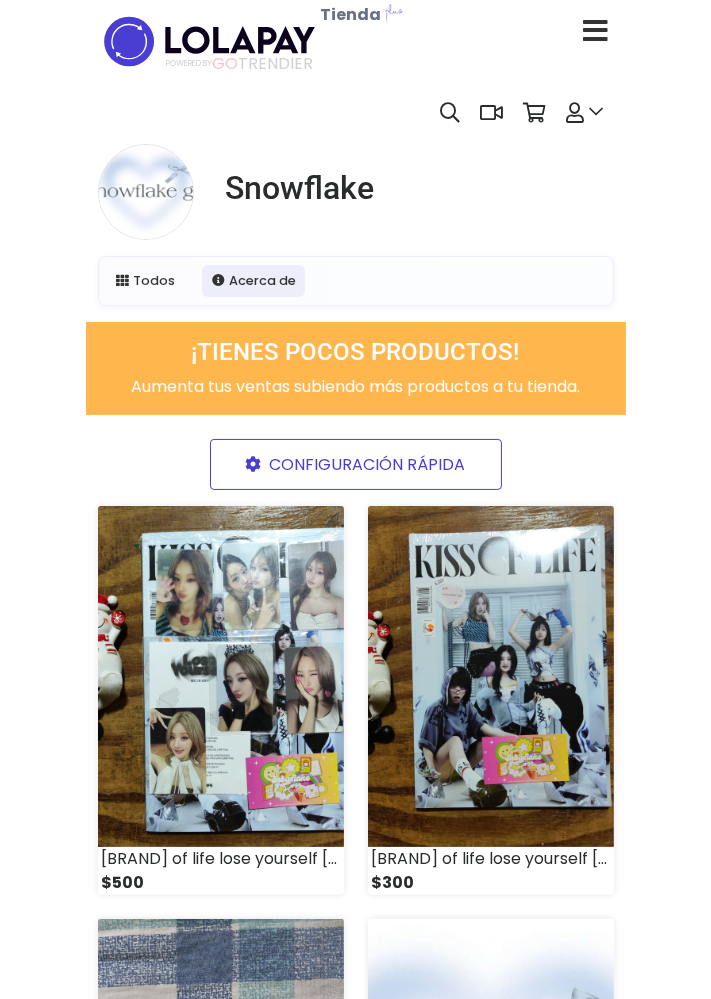 click at bounding box center [596, 30] 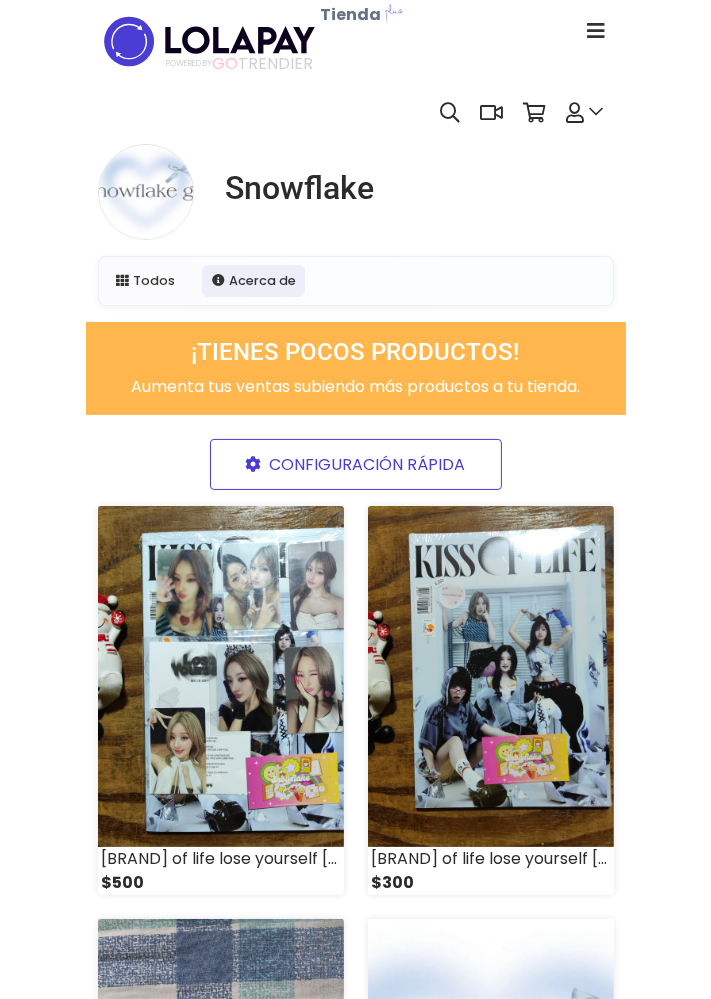click at bounding box center (596, 31) 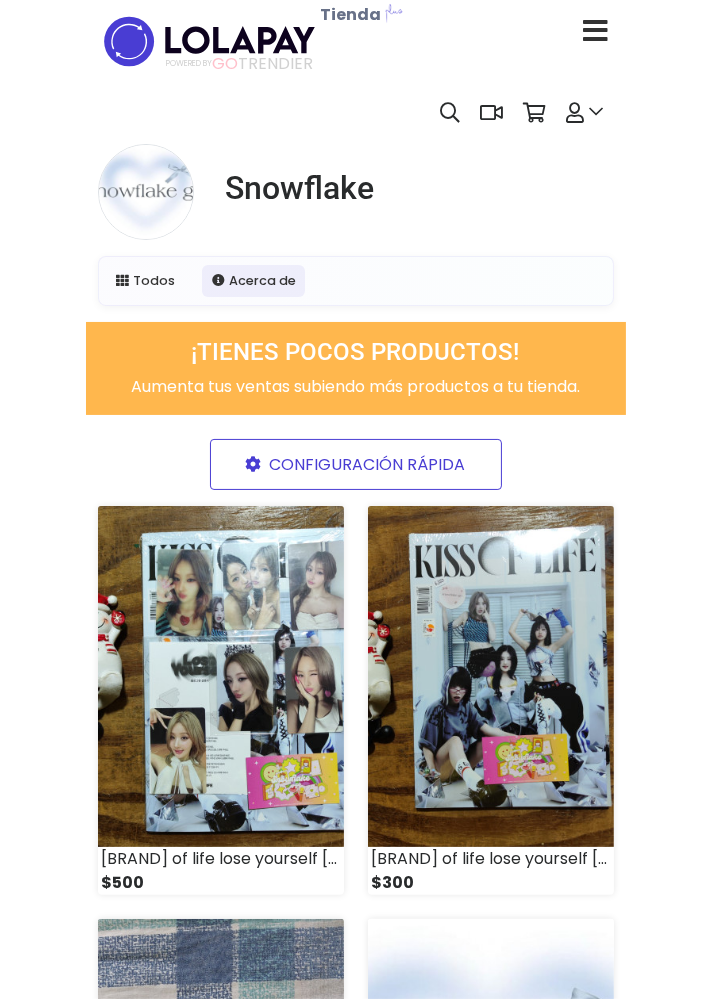 click at bounding box center [596, 31] 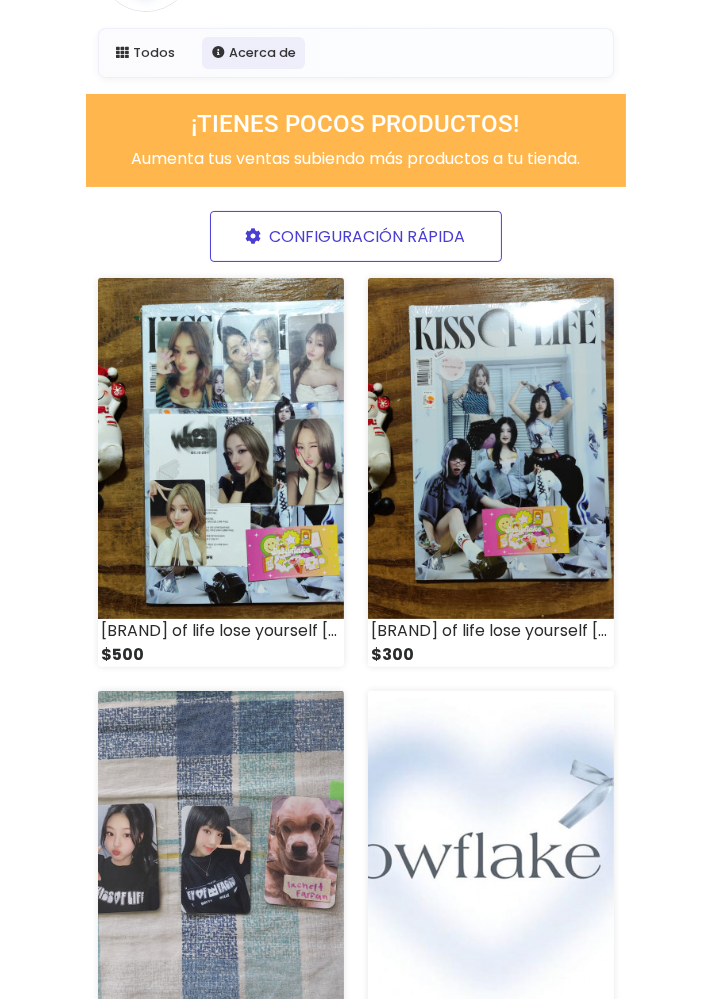 scroll, scrollTop: 0, scrollLeft: 0, axis: both 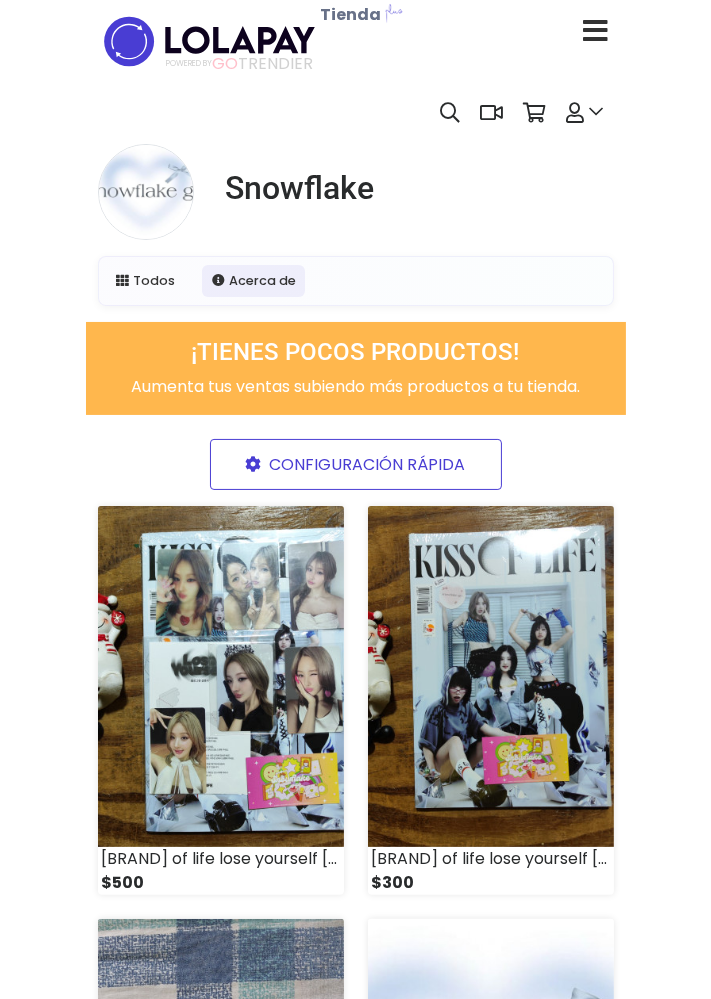 click at bounding box center (596, 31) 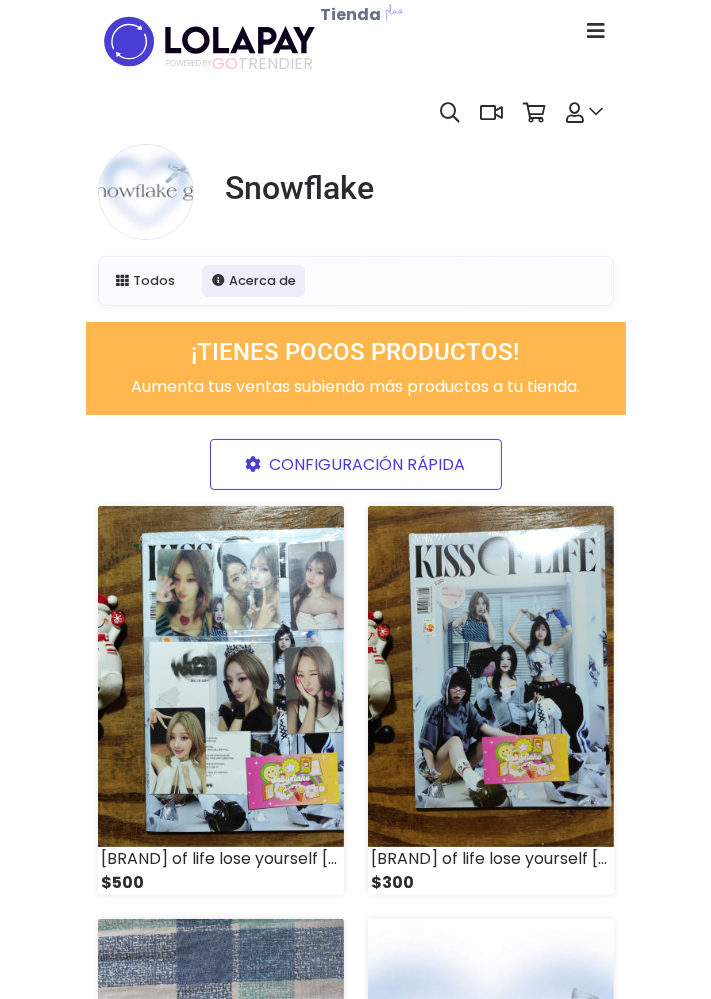 click at bounding box center (596, 31) 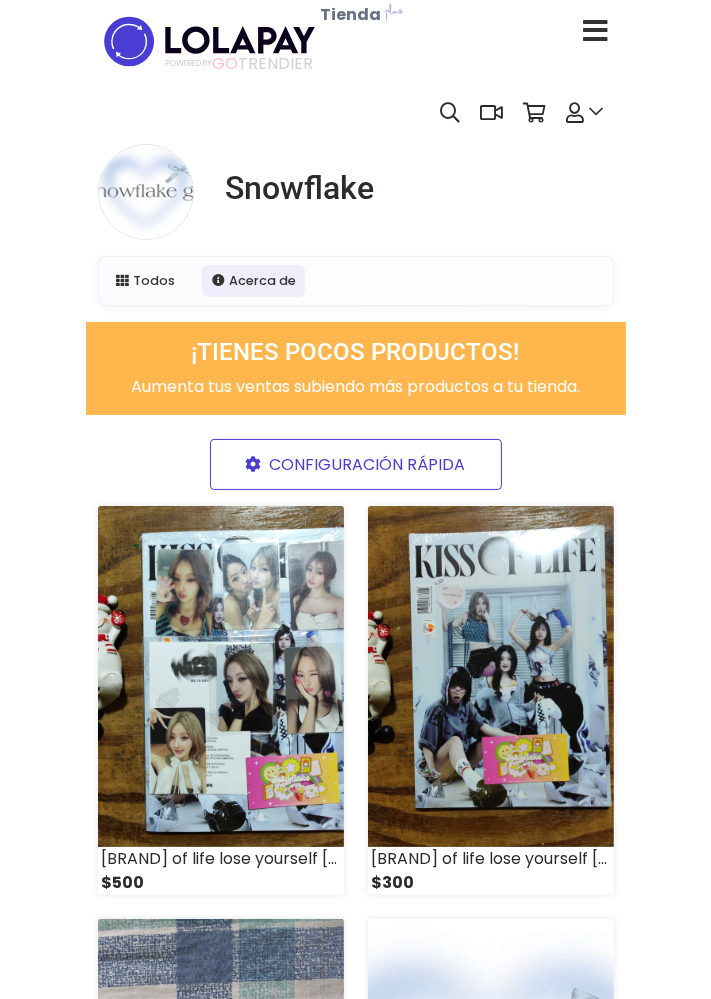 click at bounding box center (596, 31) 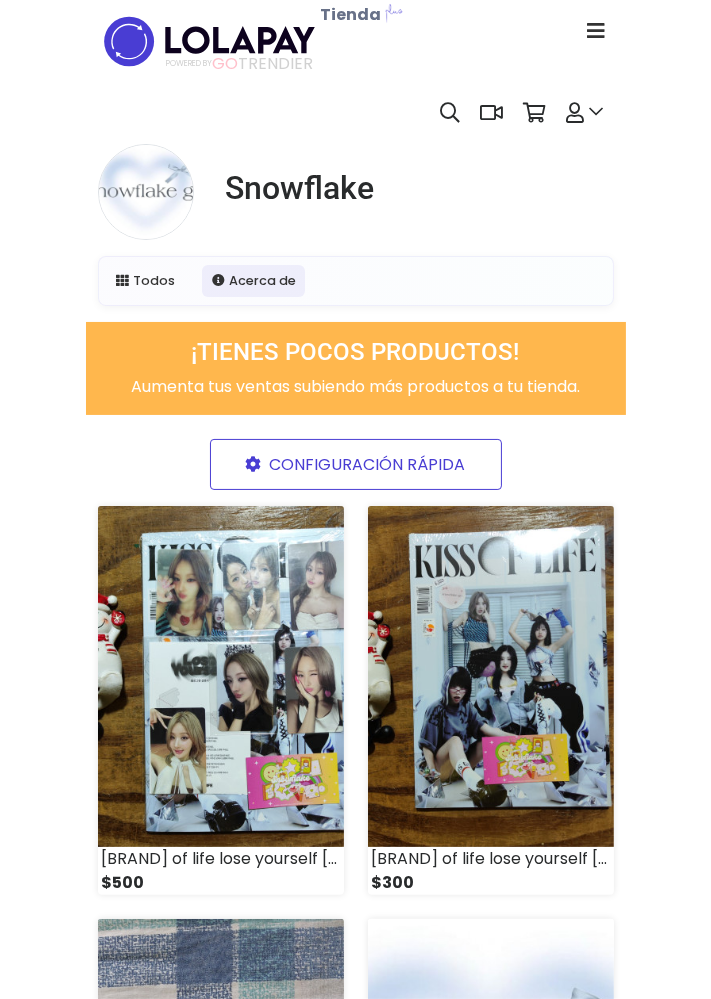 click at bounding box center (596, 31) 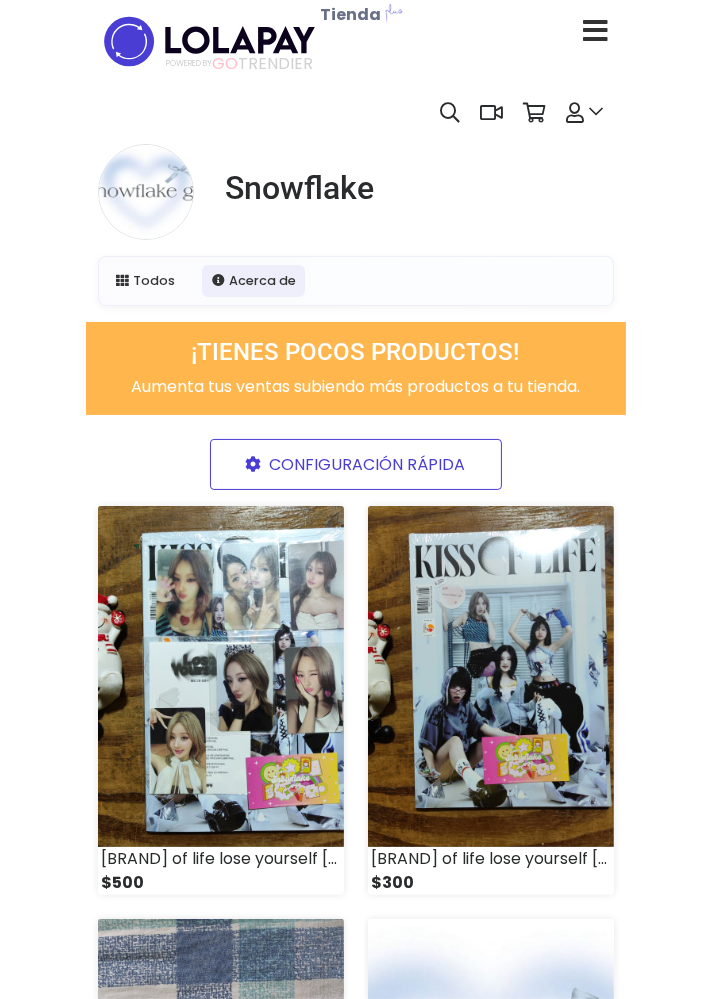click at bounding box center (596, 30) 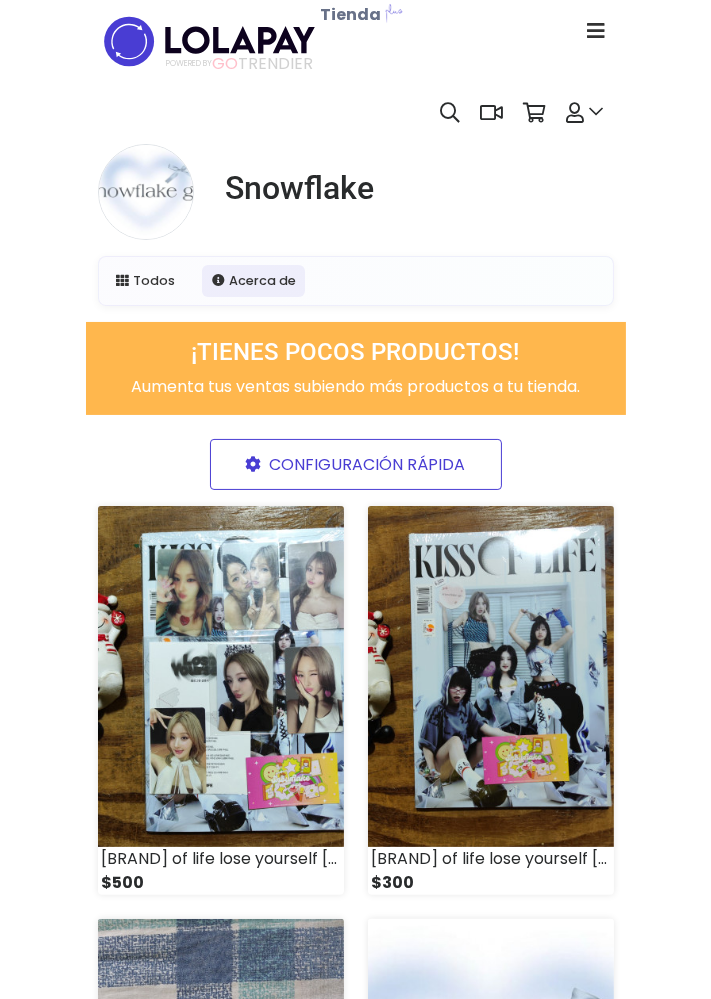 click on "Tienda" at bounding box center [351, 14] 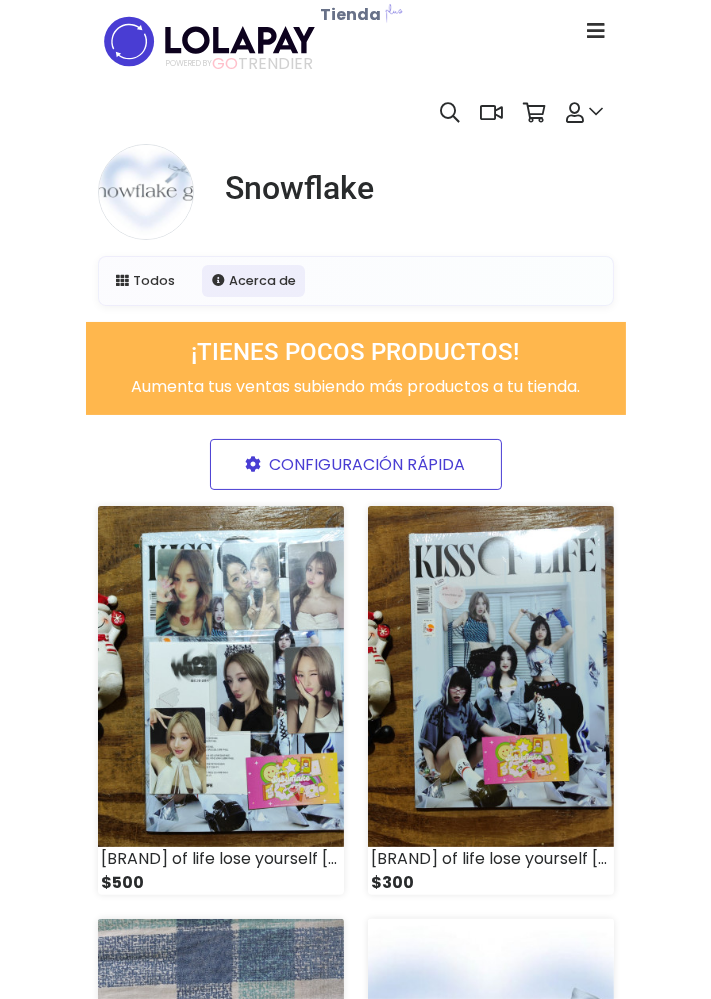 click at bounding box center [596, 30] 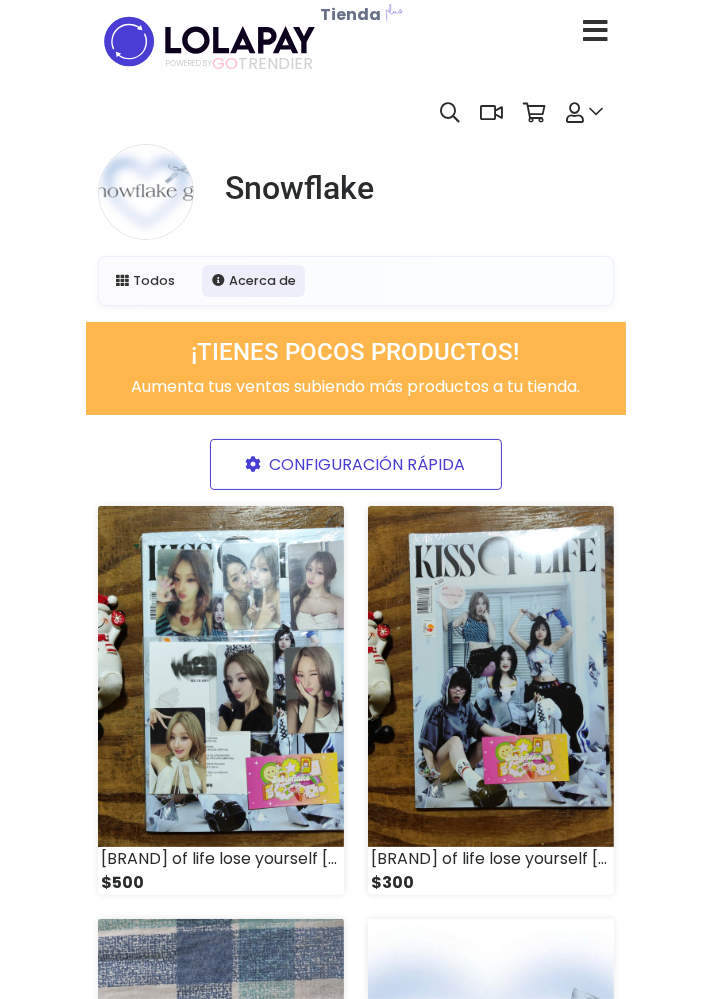 click at bounding box center [596, 31] 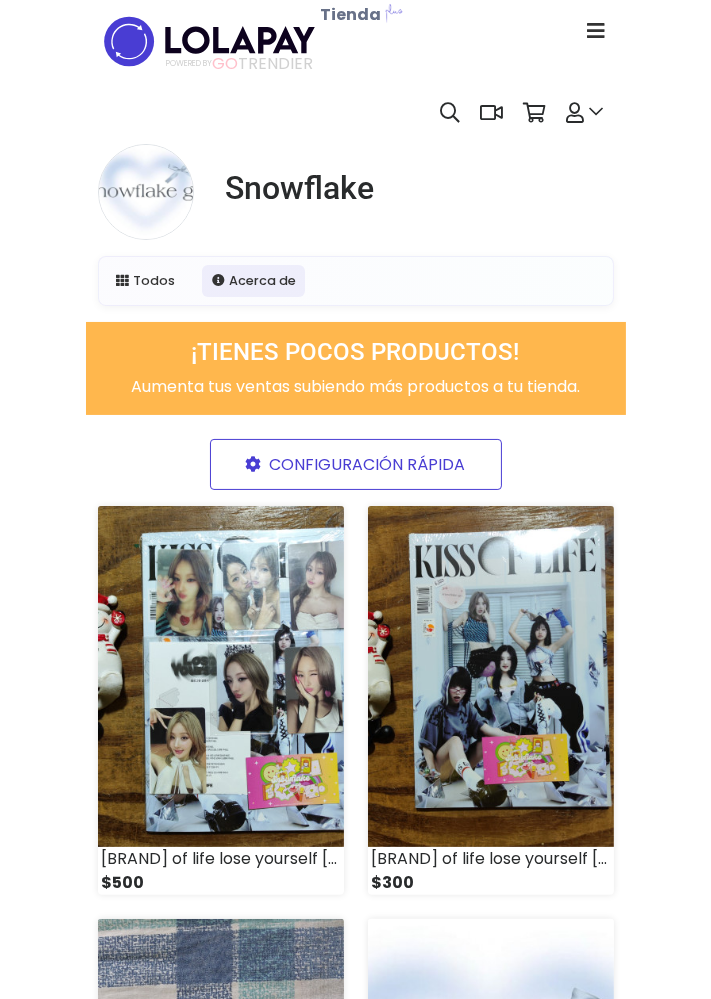 click at bounding box center [596, 30] 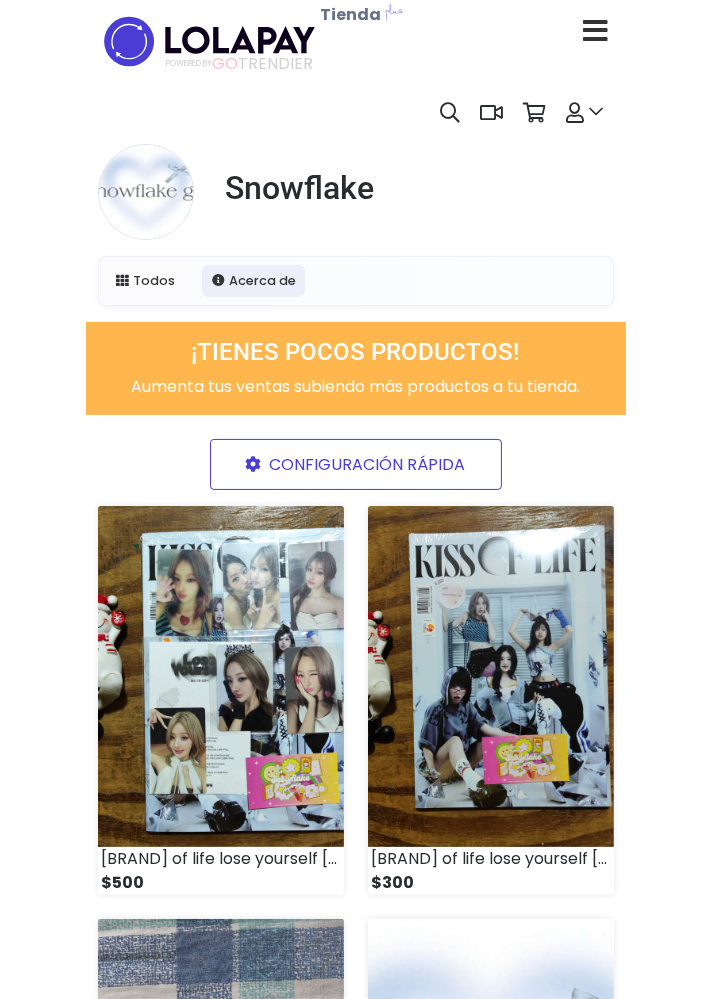 click at bounding box center [596, 30] 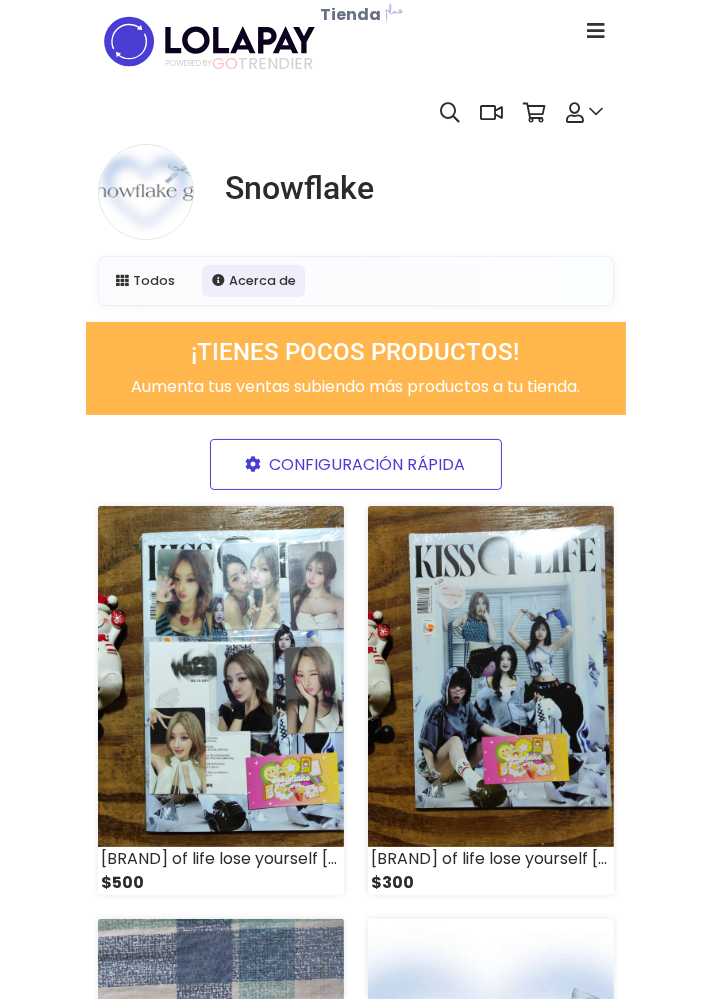 click on "Snowflake
Todos
Acerca de
¡TIENES POCOS PRODUCTOS!" at bounding box center (355, 762) 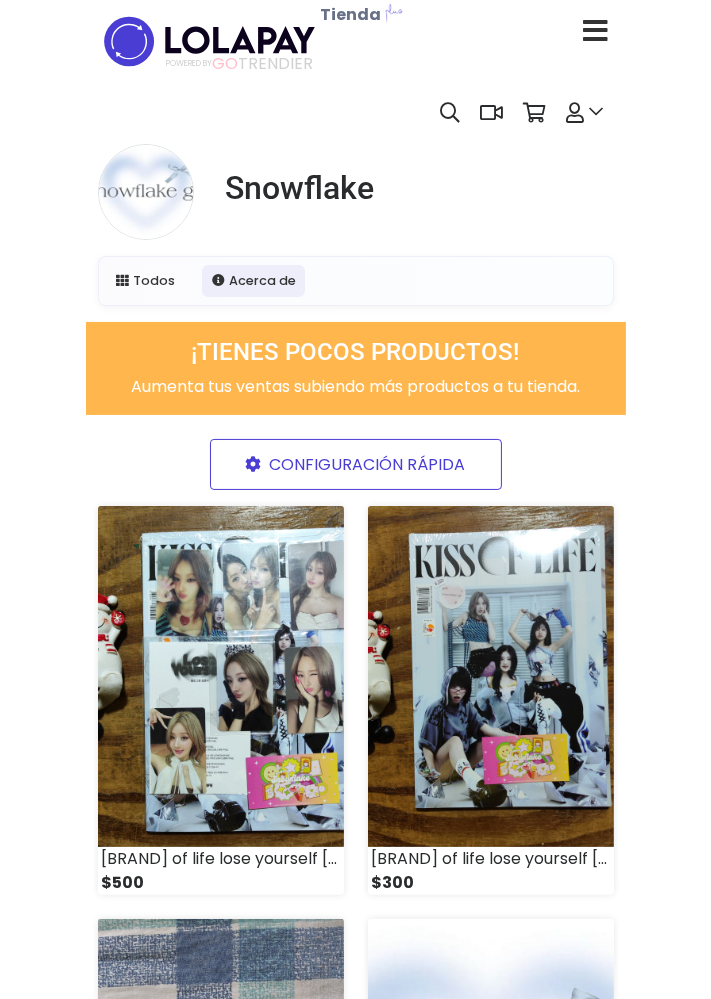 click at bounding box center [596, 31] 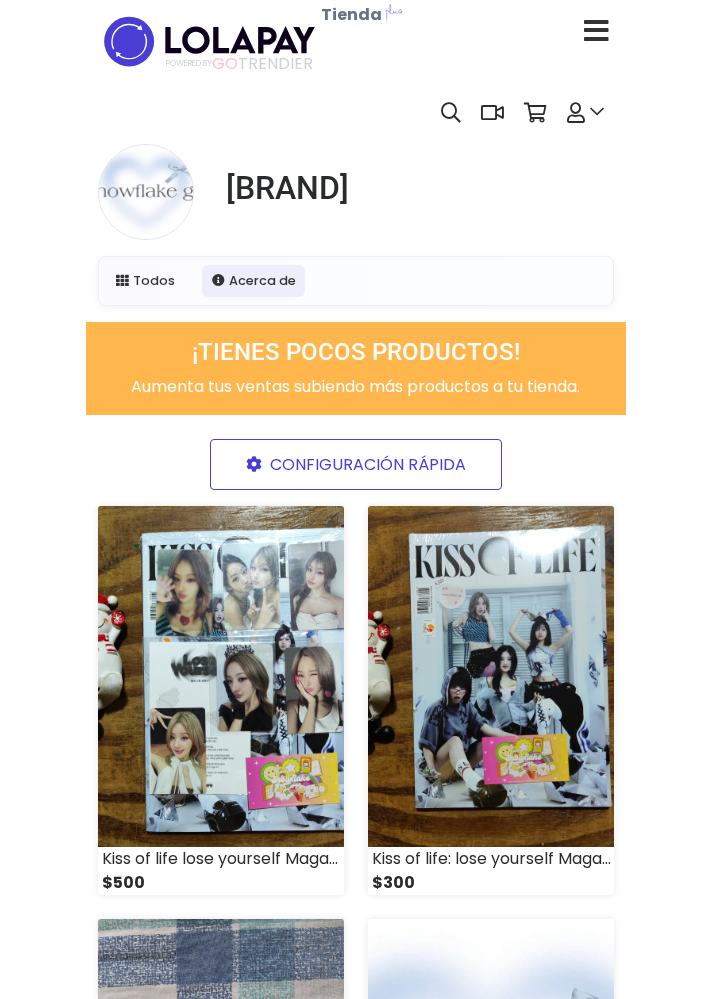 scroll, scrollTop: 0, scrollLeft: 0, axis: both 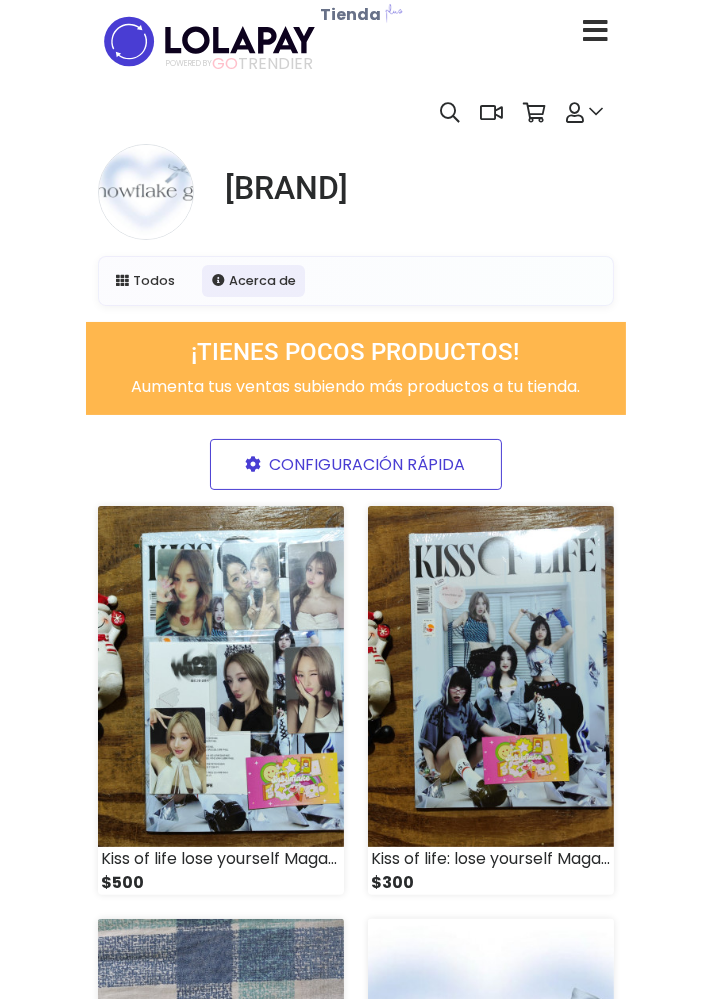 click at bounding box center [596, 31] 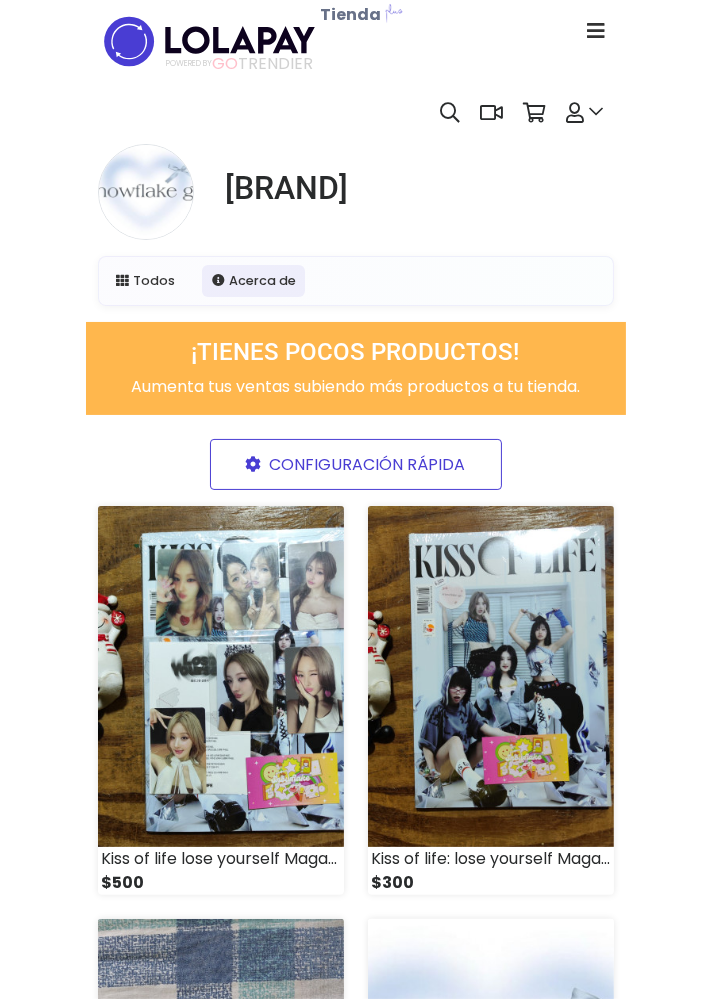 click at bounding box center [596, 31] 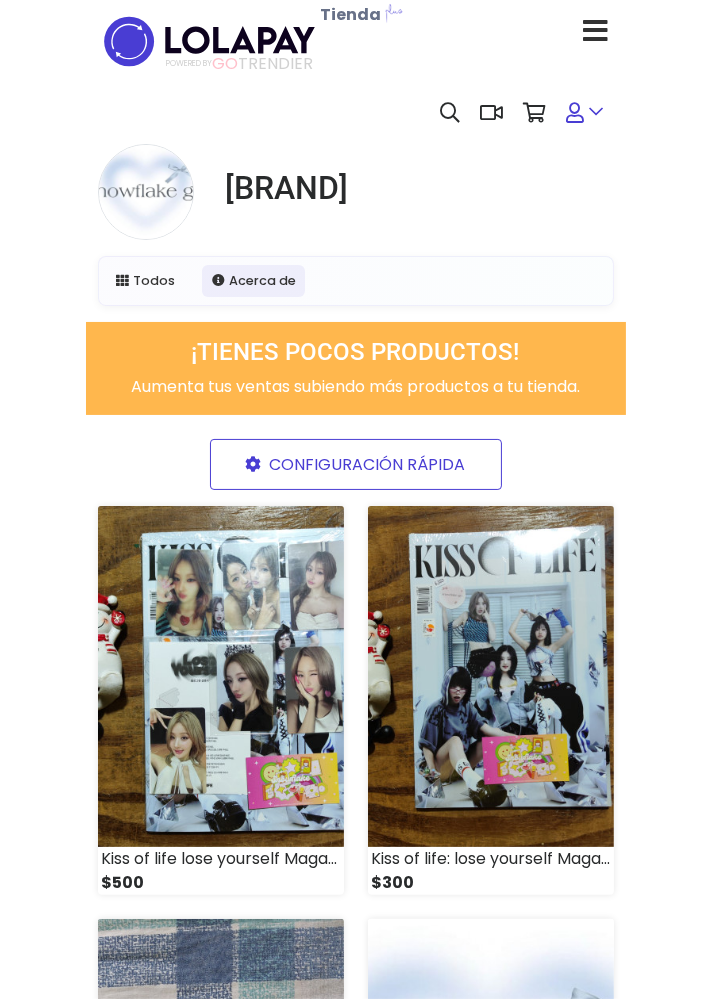 click at bounding box center (576, 113) 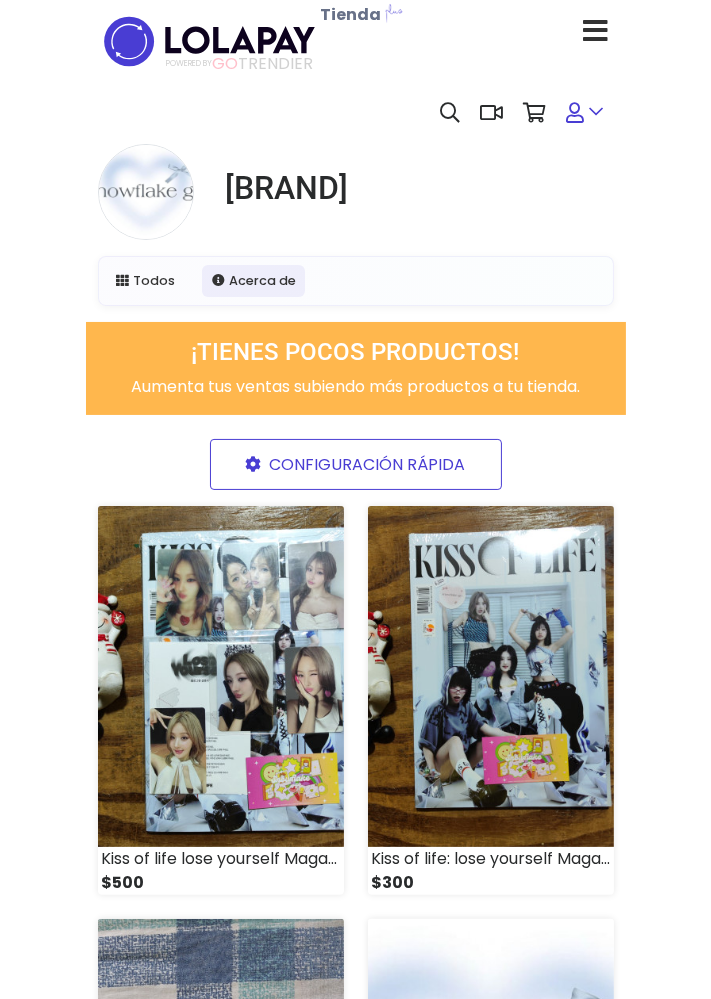 click at bounding box center [576, 113] 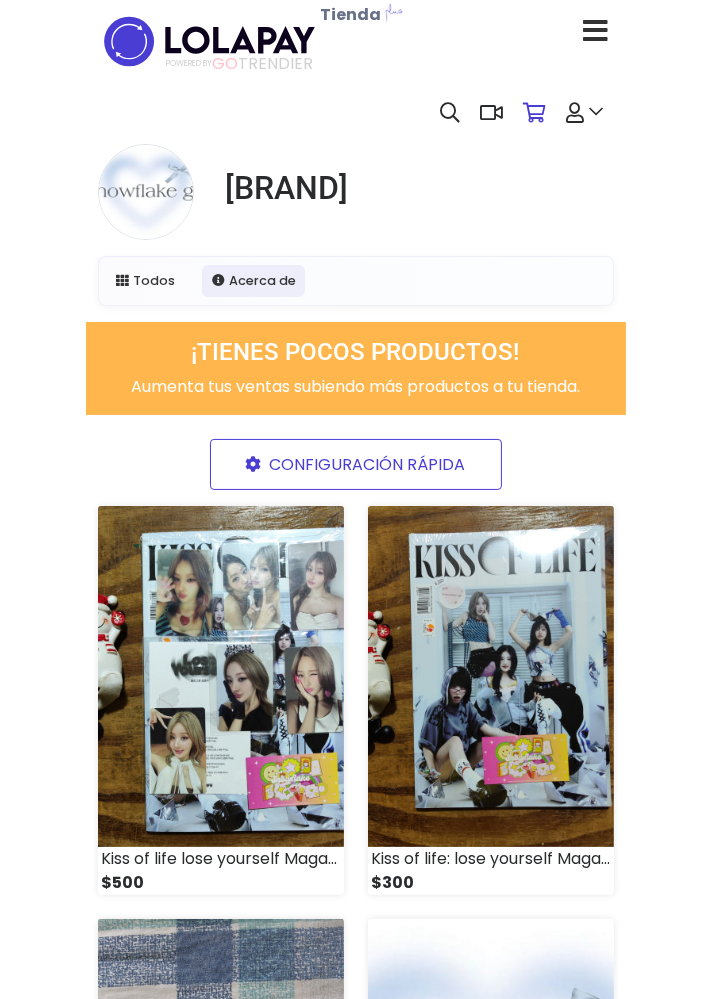 click at bounding box center (535, 113) 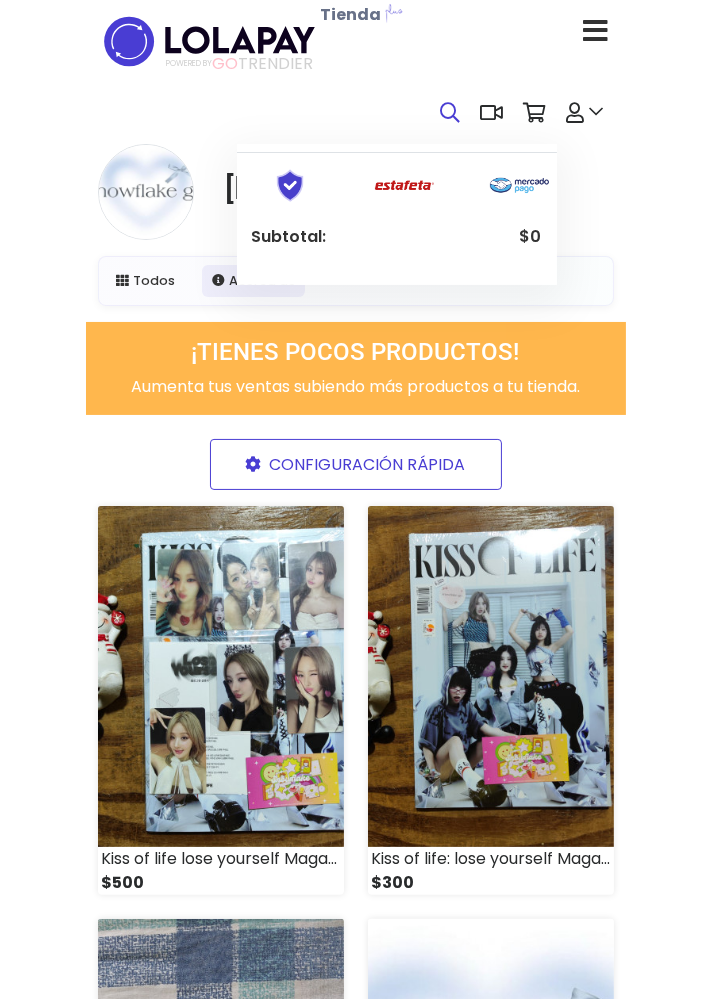 click at bounding box center (451, 113) 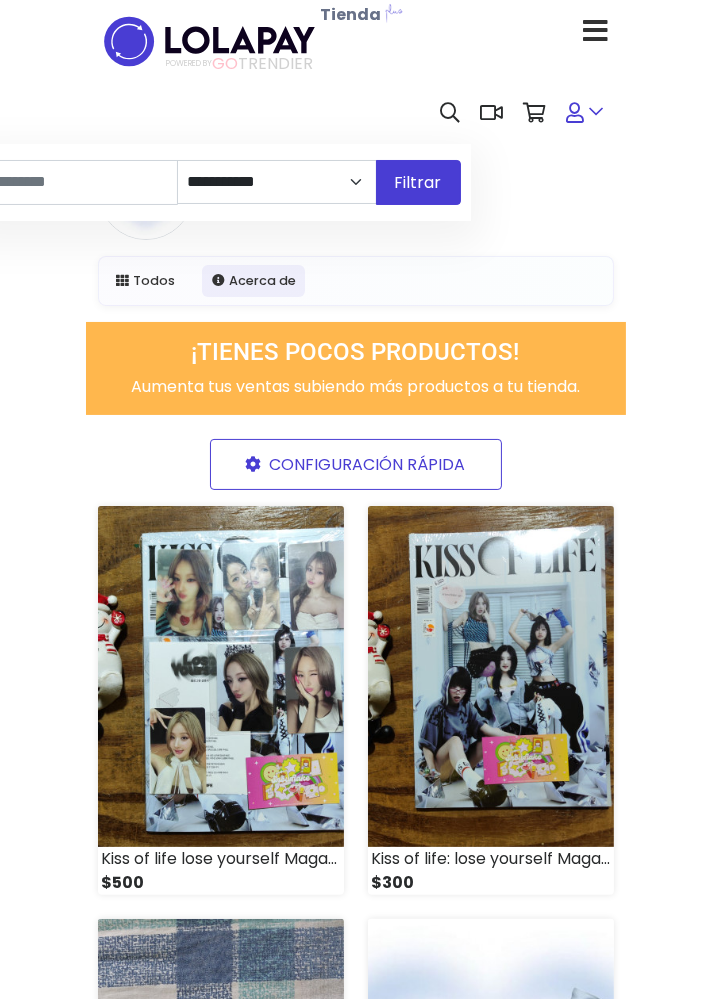 click at bounding box center [585, 113] 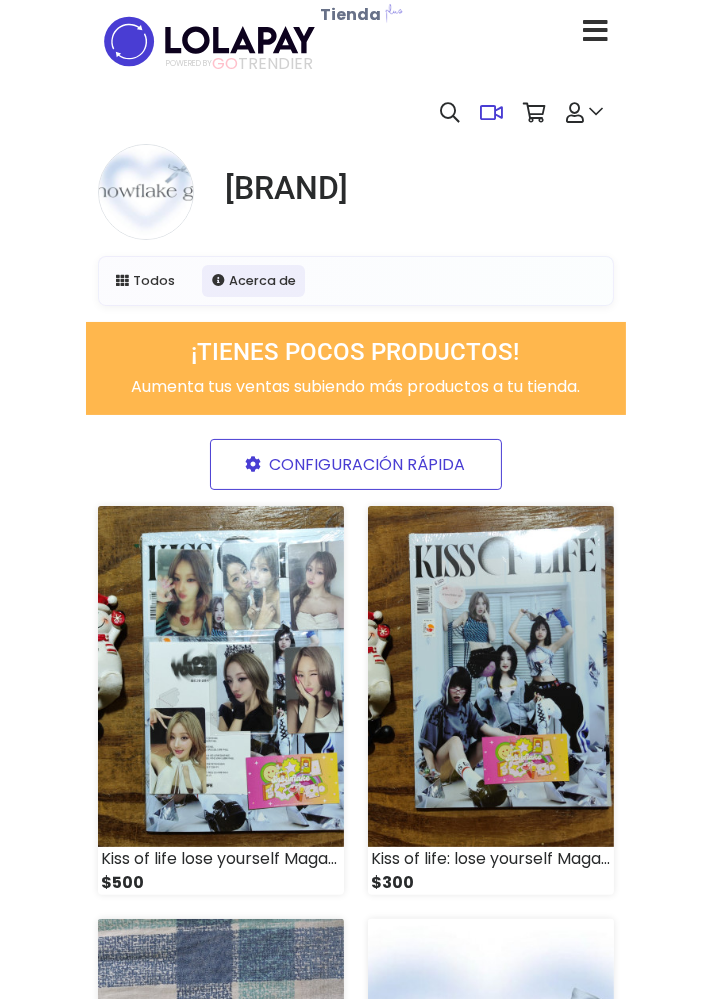 click at bounding box center (492, 113) 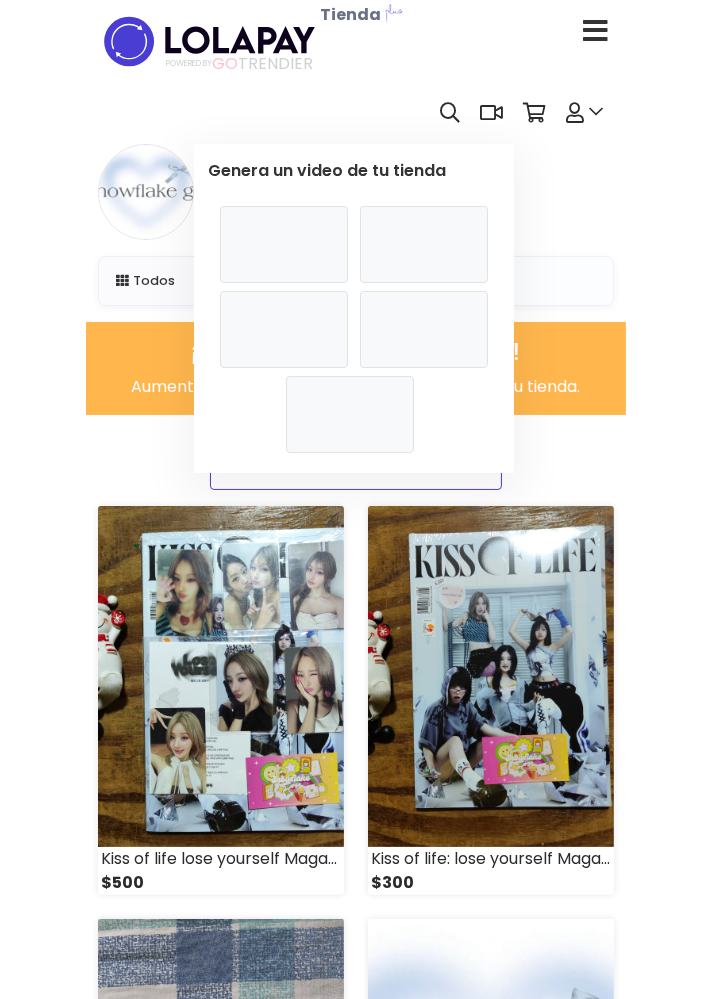 click on "[BRAND]" at bounding box center [356, 200] 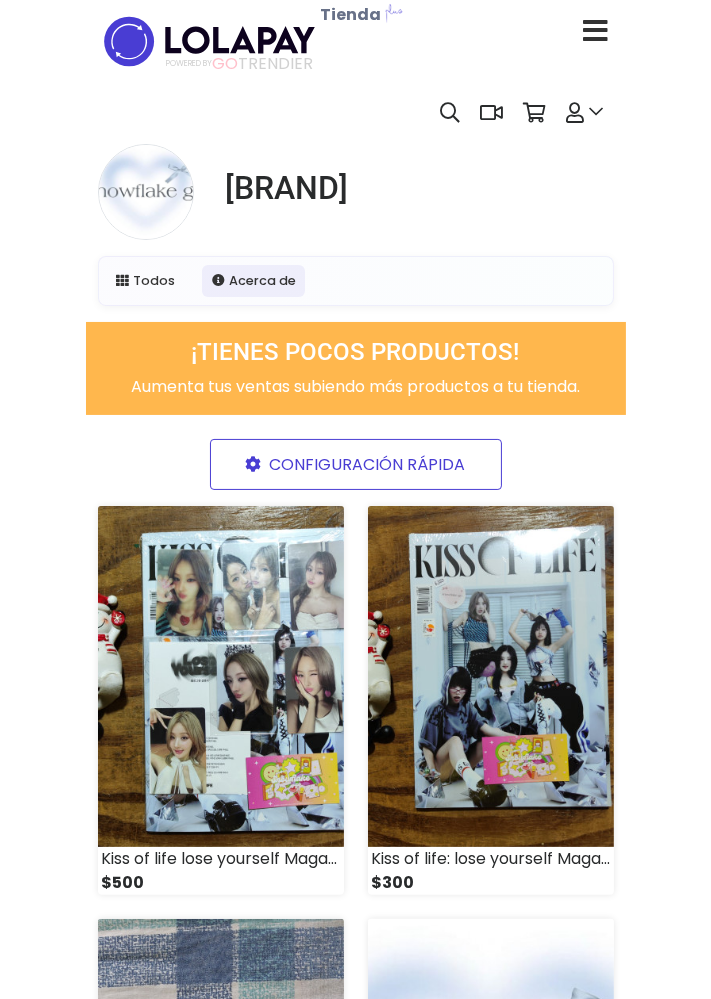 click at bounding box center [585, 113] 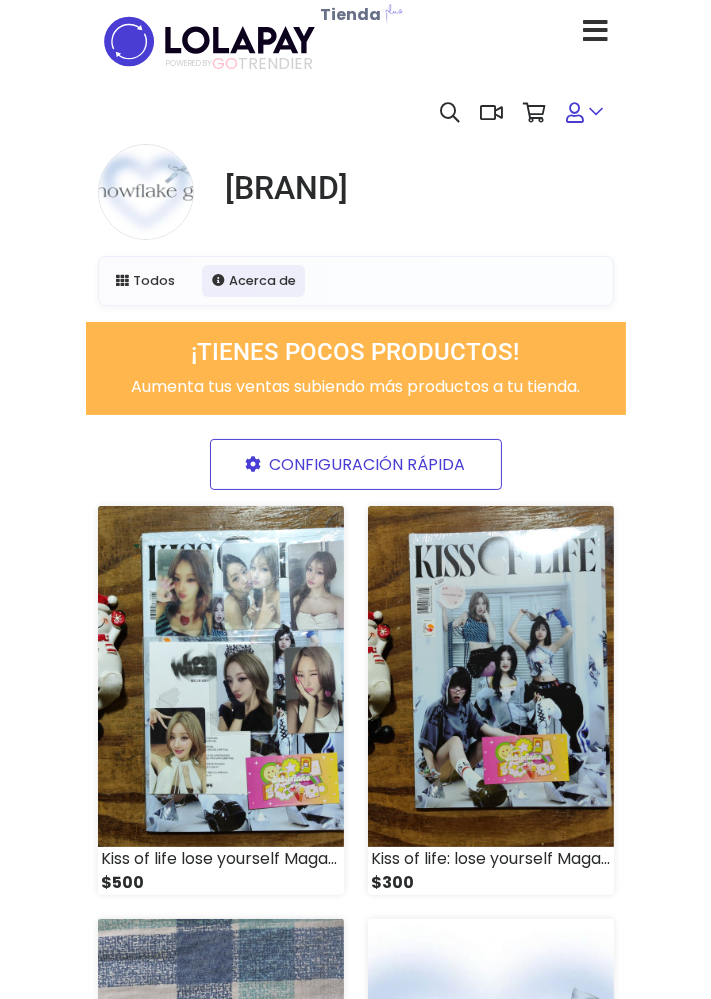 click at bounding box center [585, 113] 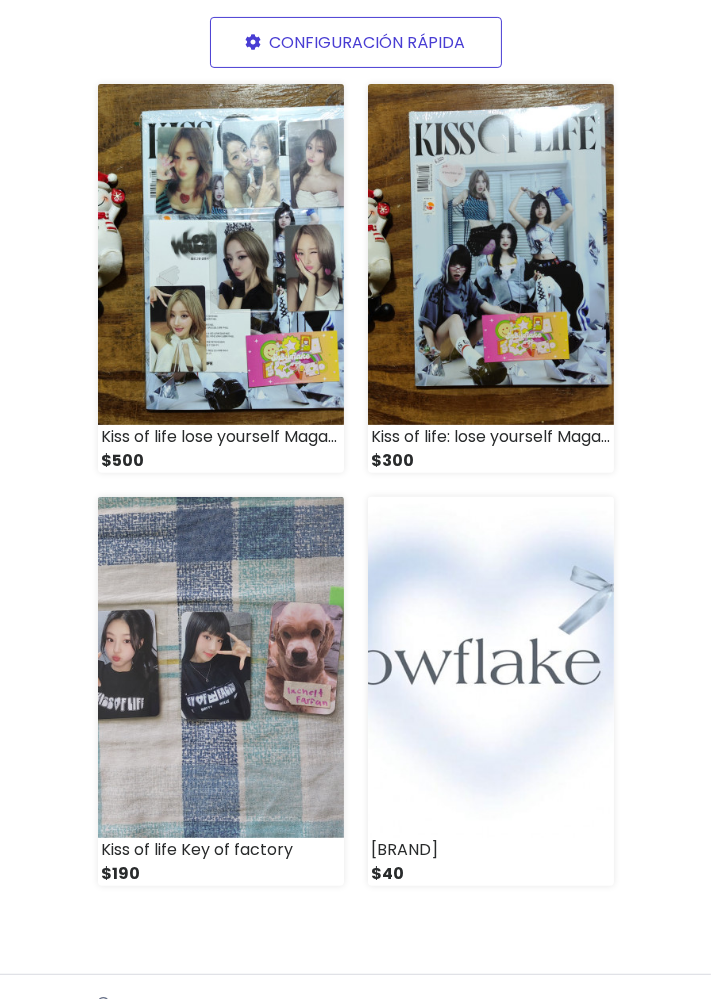 scroll, scrollTop: 0, scrollLeft: 0, axis: both 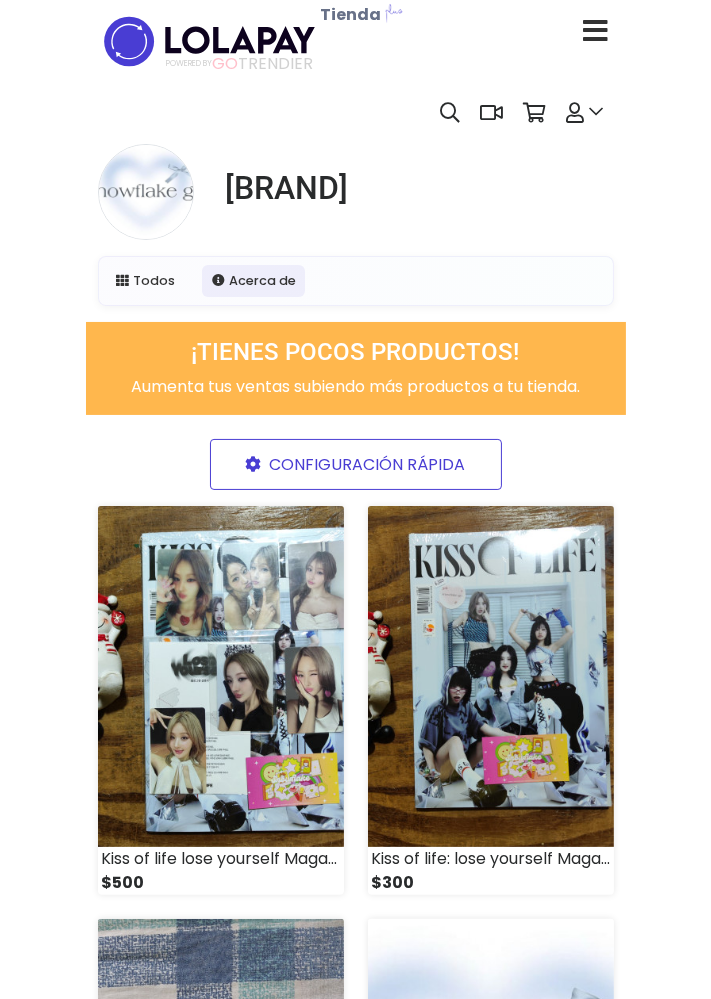 click at bounding box center [596, 30] 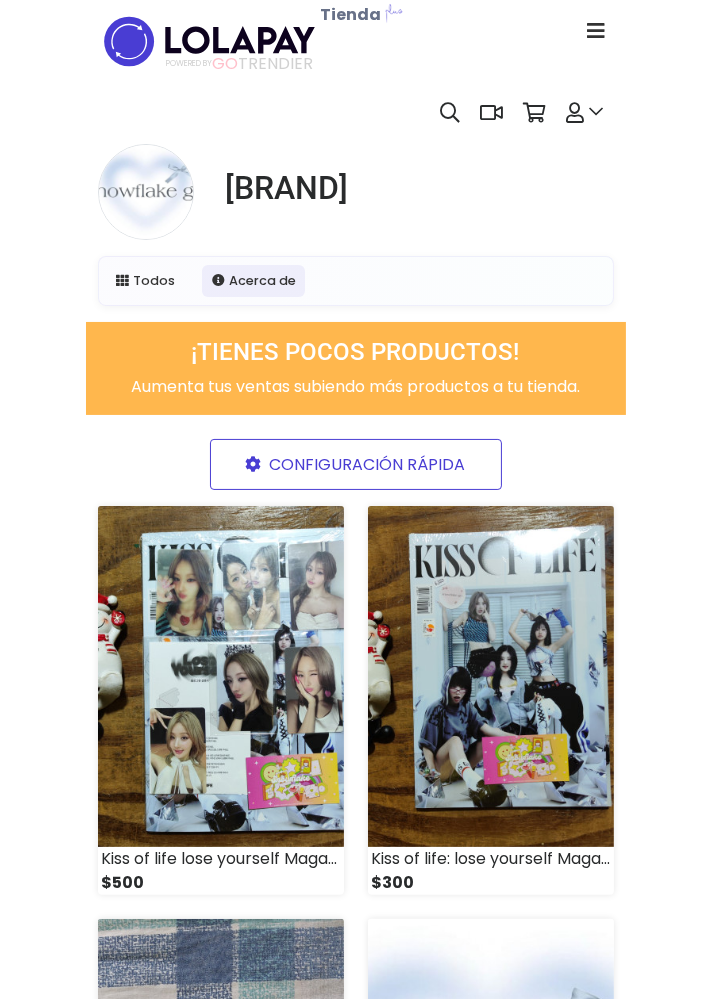 click at bounding box center [596, 30] 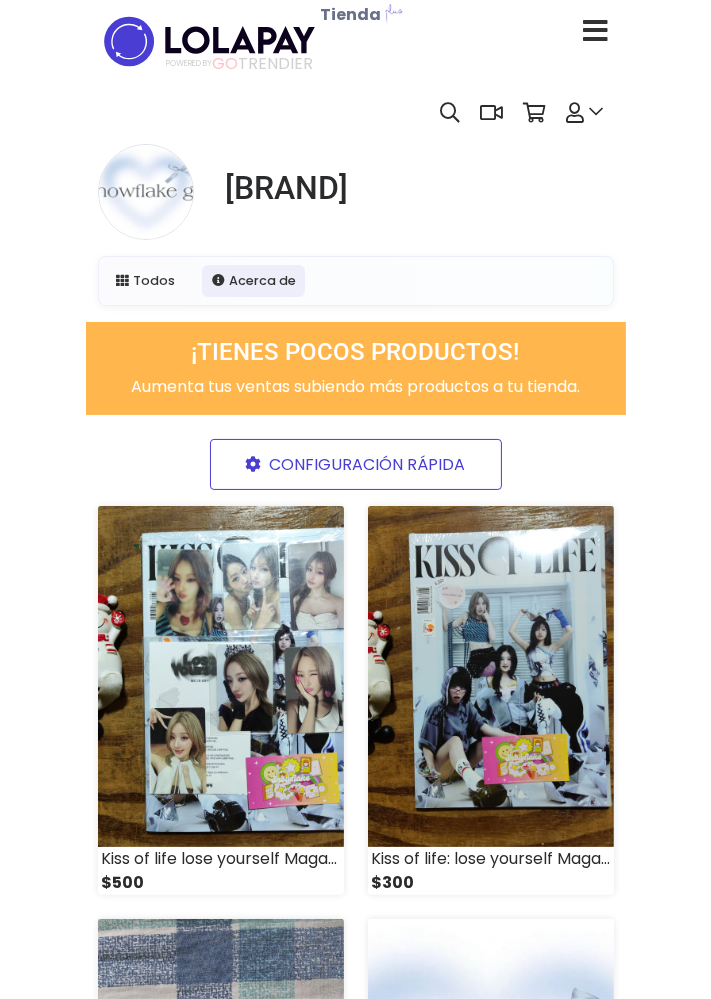 click at bounding box center [596, 31] 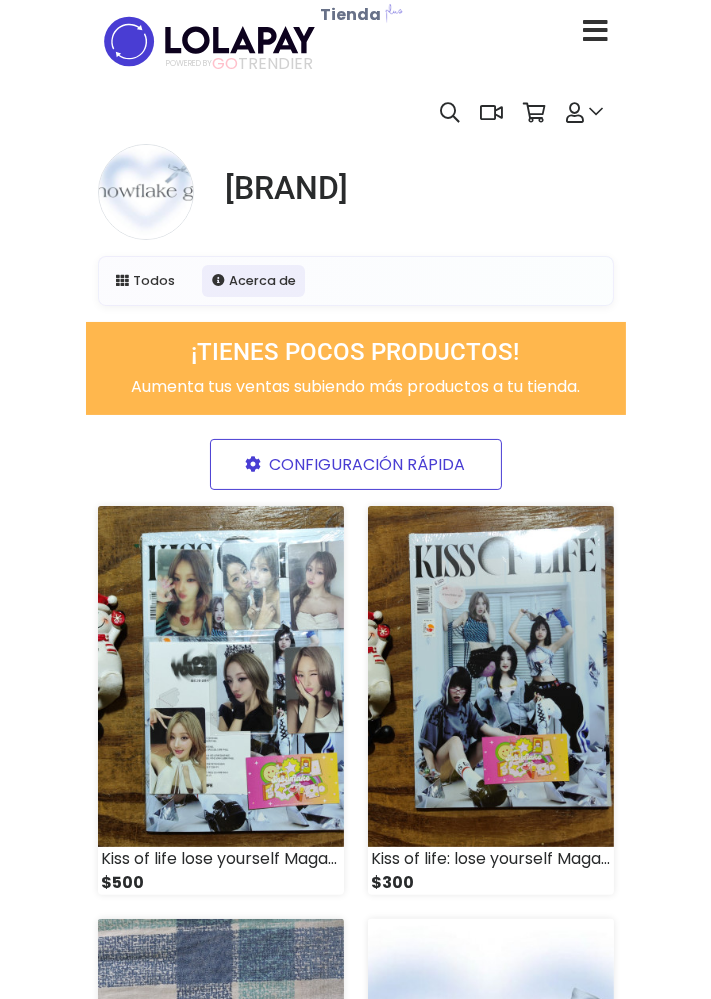 click at bounding box center (596, 31) 